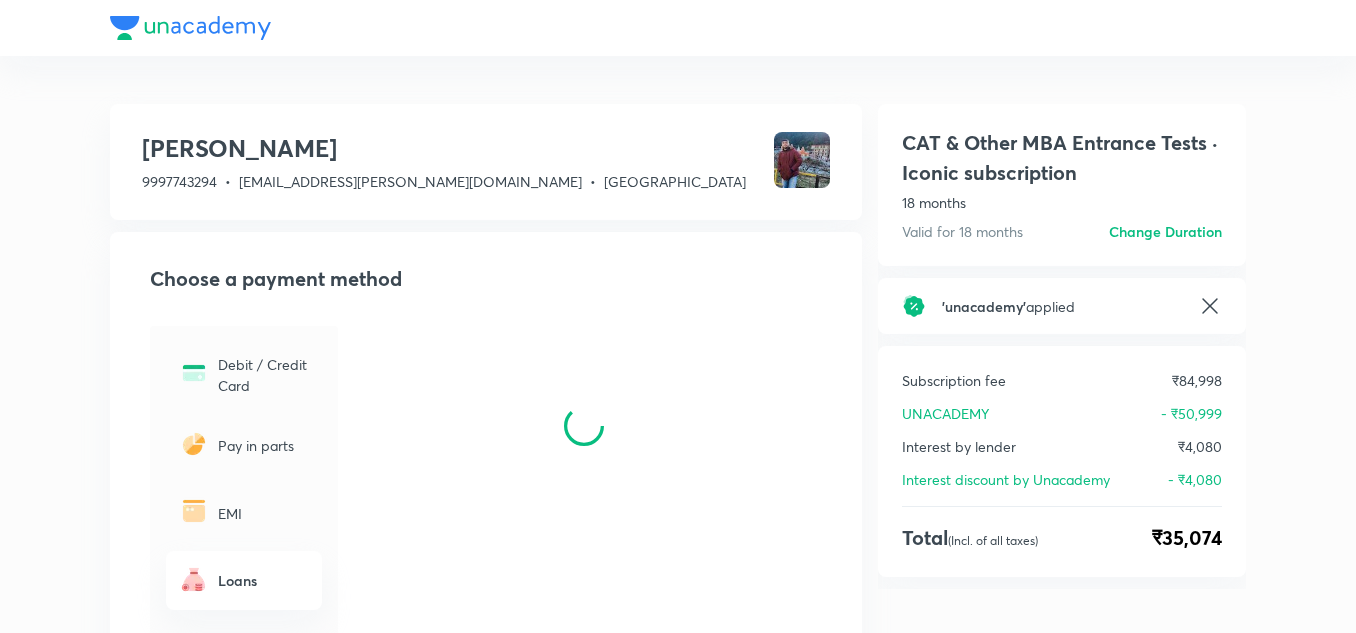 scroll, scrollTop: 0, scrollLeft: 0, axis: both 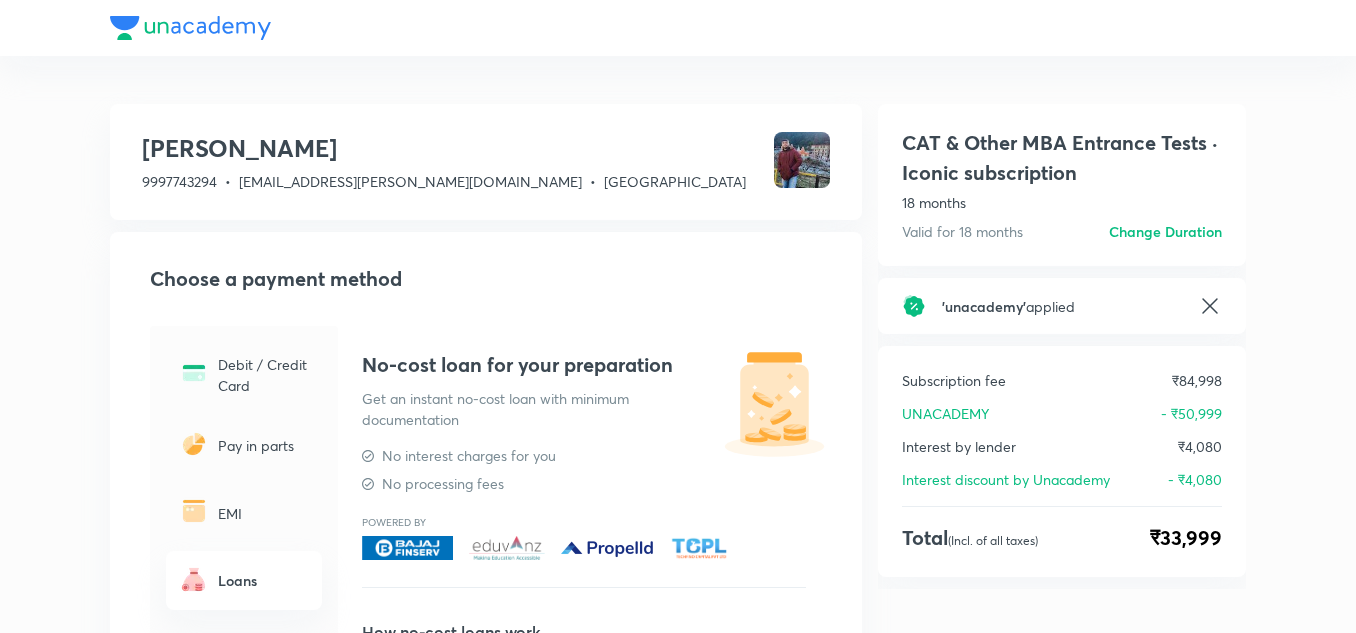 click on "EMI" at bounding box center [264, 513] 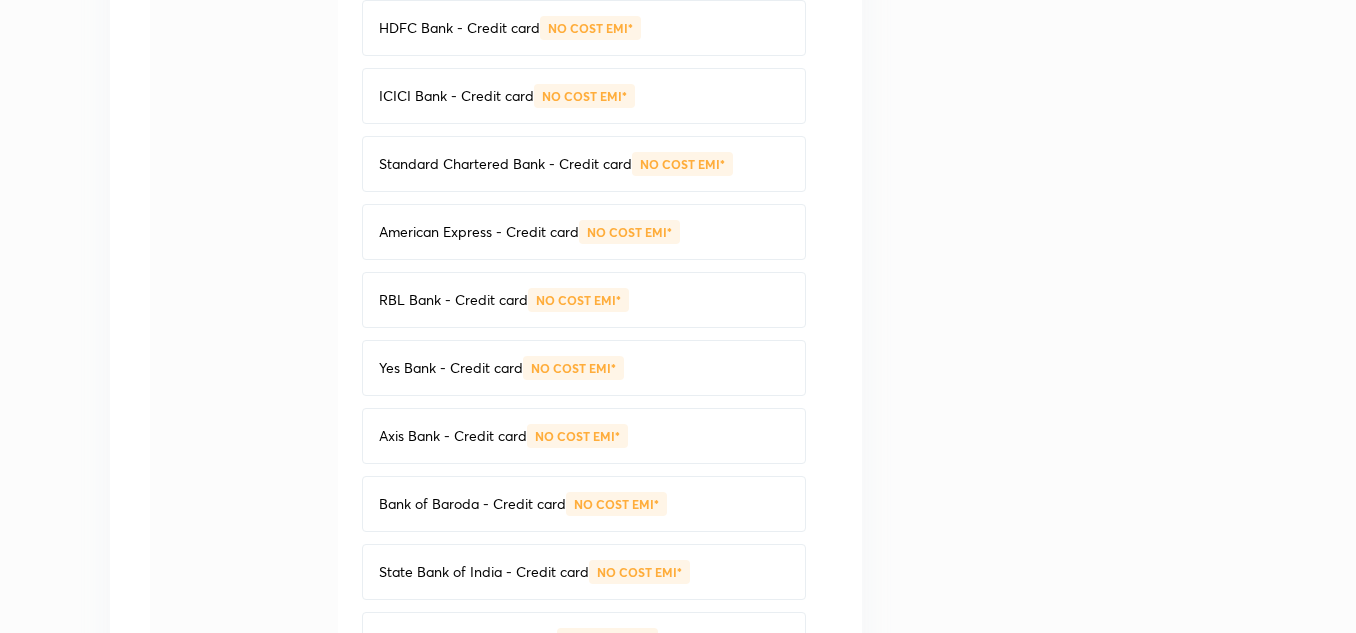 scroll, scrollTop: 915, scrollLeft: 0, axis: vertical 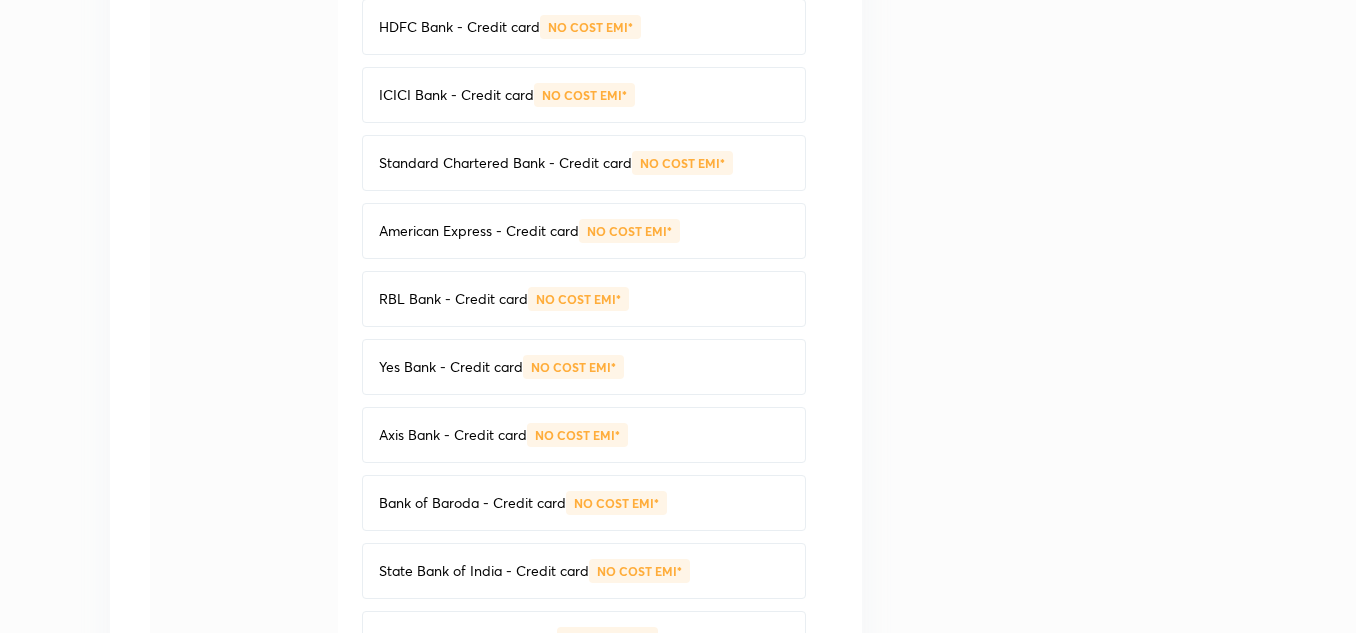 click on "Axis Bank - Credit card" at bounding box center (453, 435) 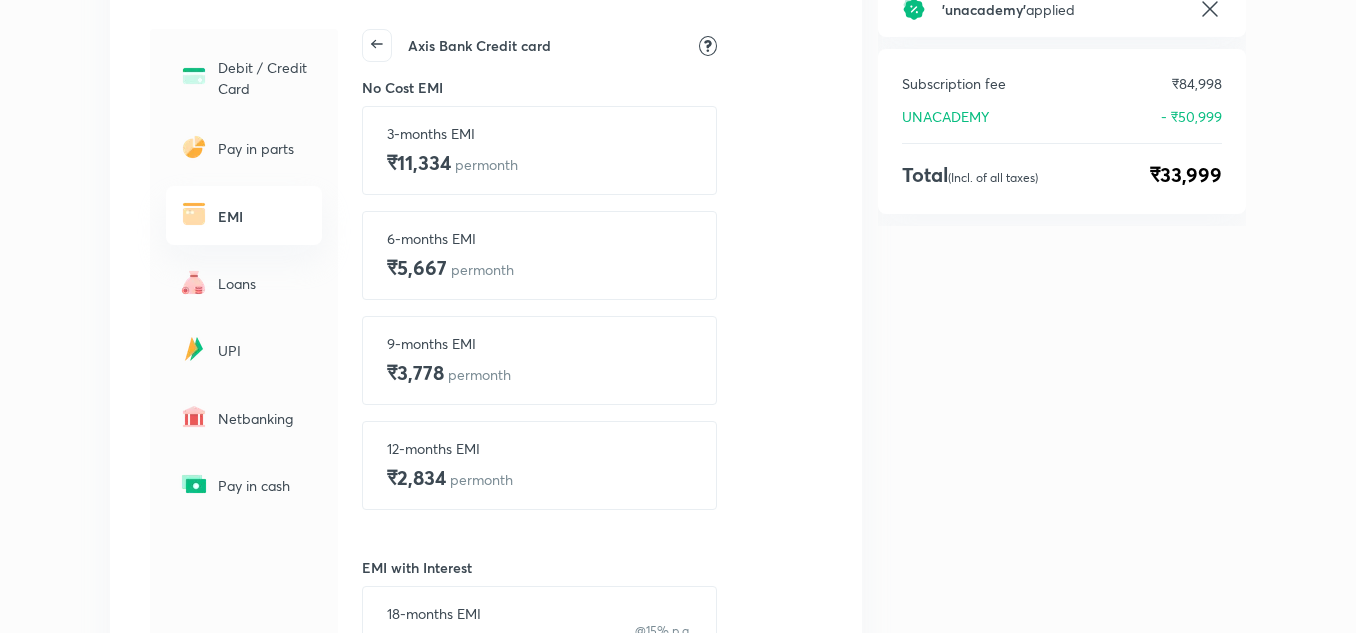 scroll, scrollTop: 295, scrollLeft: 0, axis: vertical 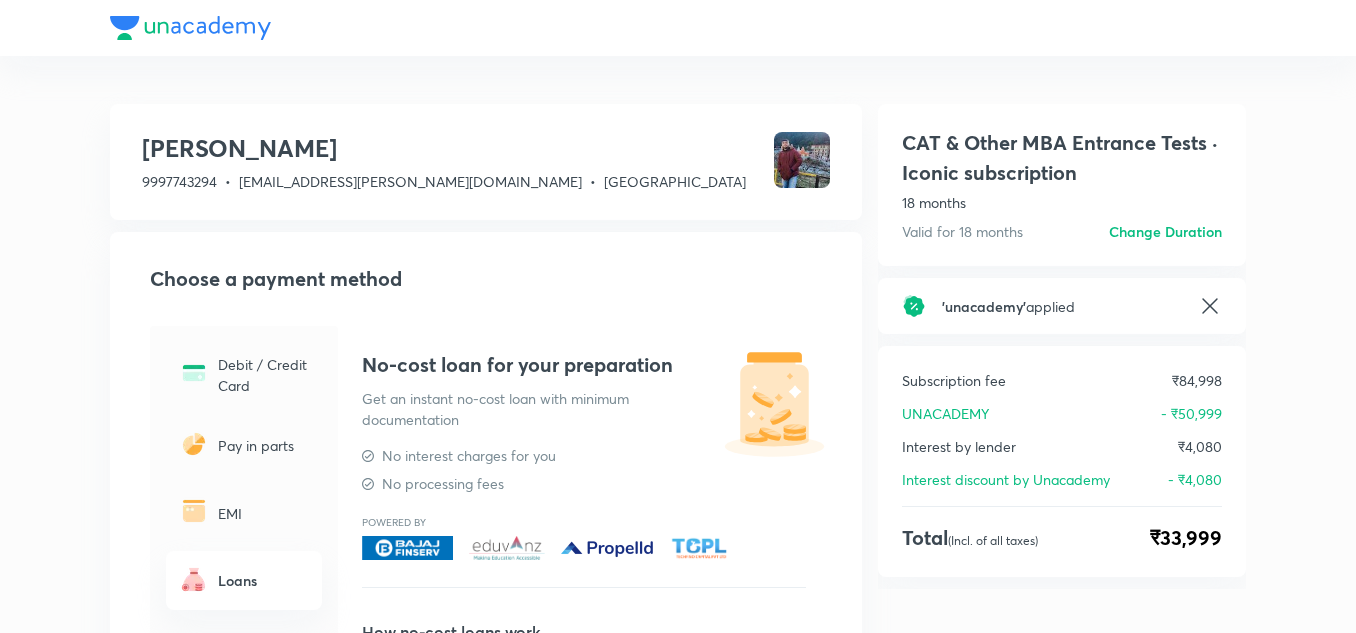 click 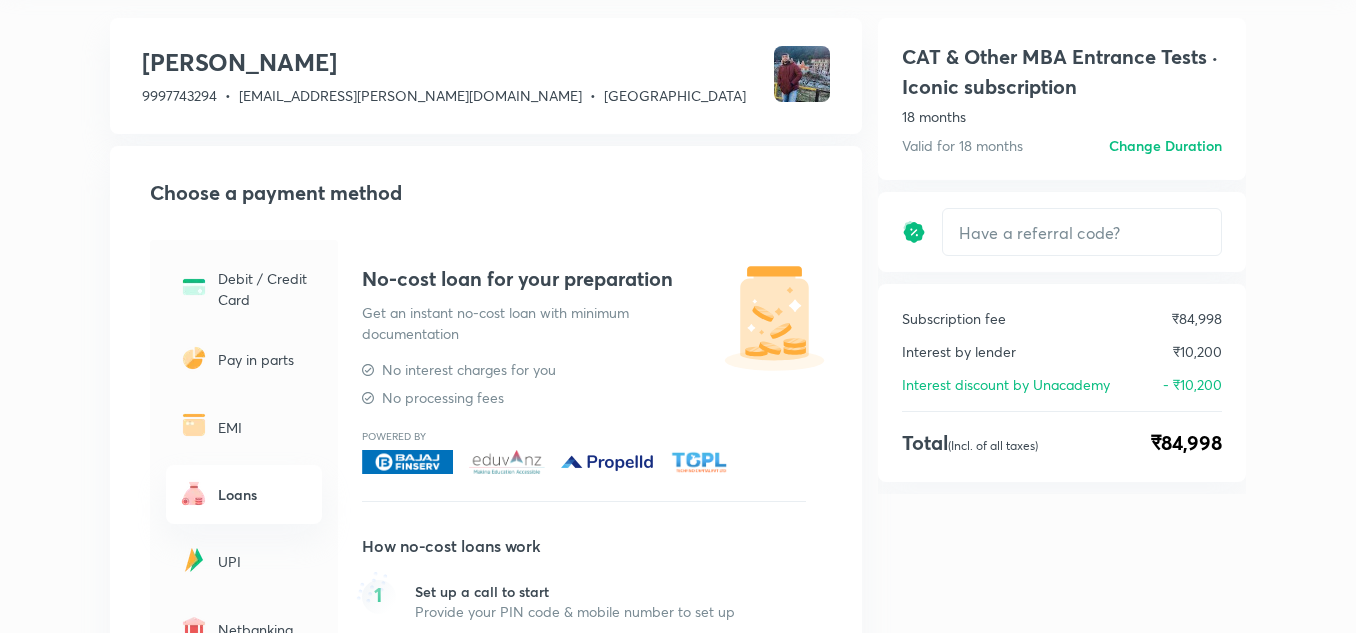 scroll, scrollTop: 0, scrollLeft: 0, axis: both 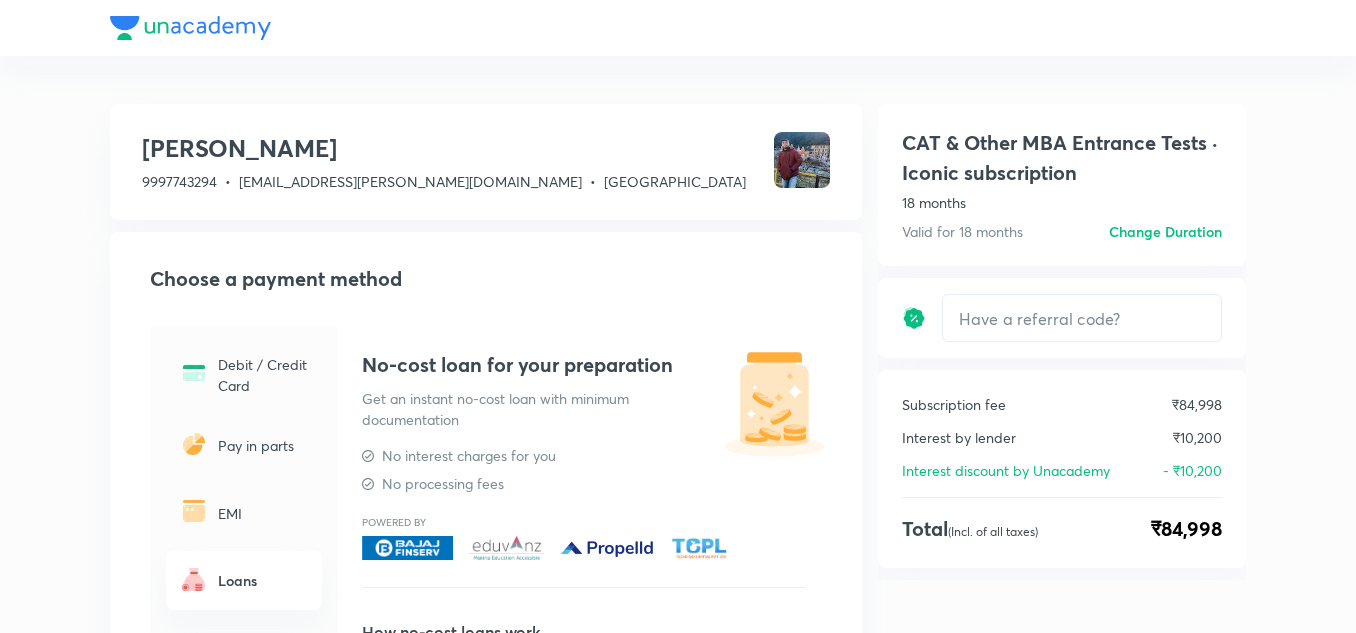 click on "Subscription fee ₹84,998 Interest by lender ₹10,200 Interest discount by Unacademy - ₹10,200 Total  (Incl. of all taxes) ₹84,998" at bounding box center (1062, 469) 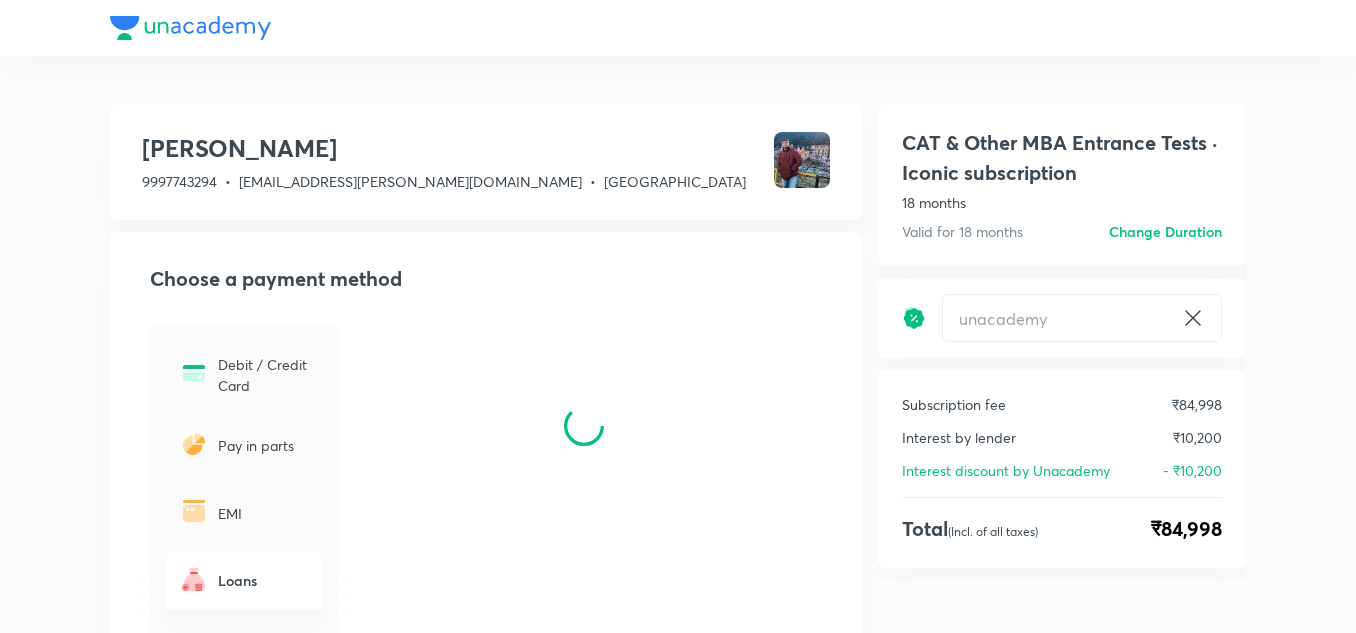 scroll, scrollTop: 0, scrollLeft: 0, axis: both 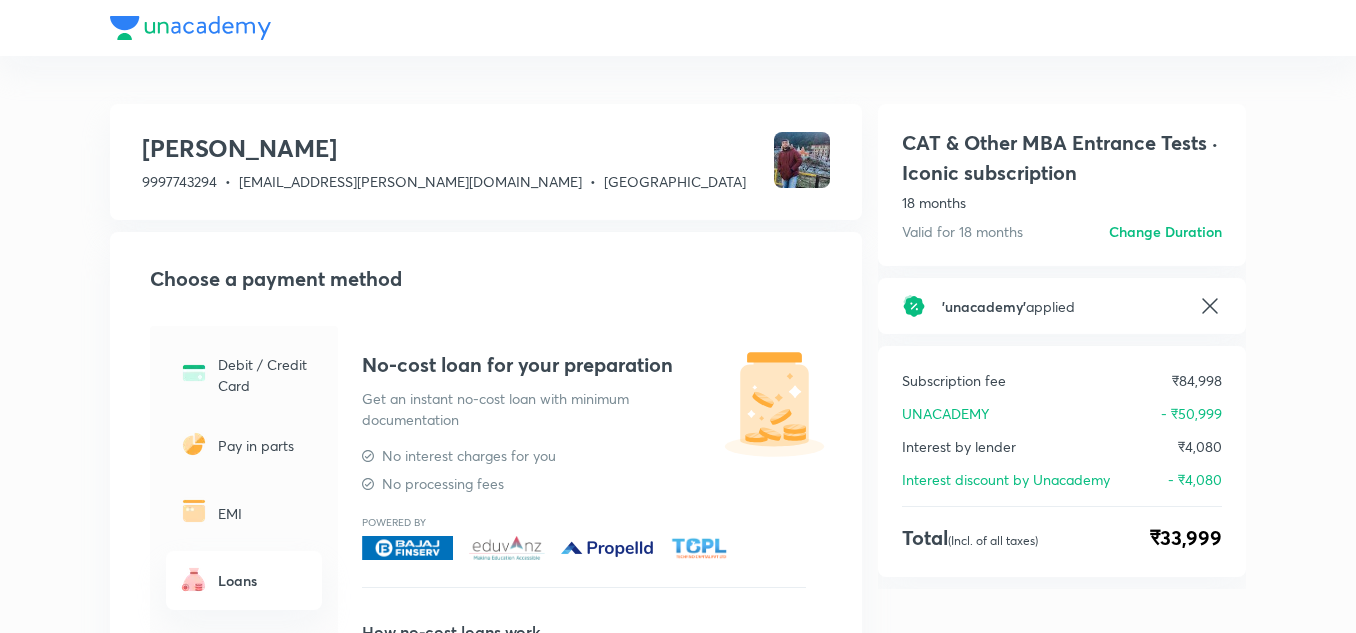 click 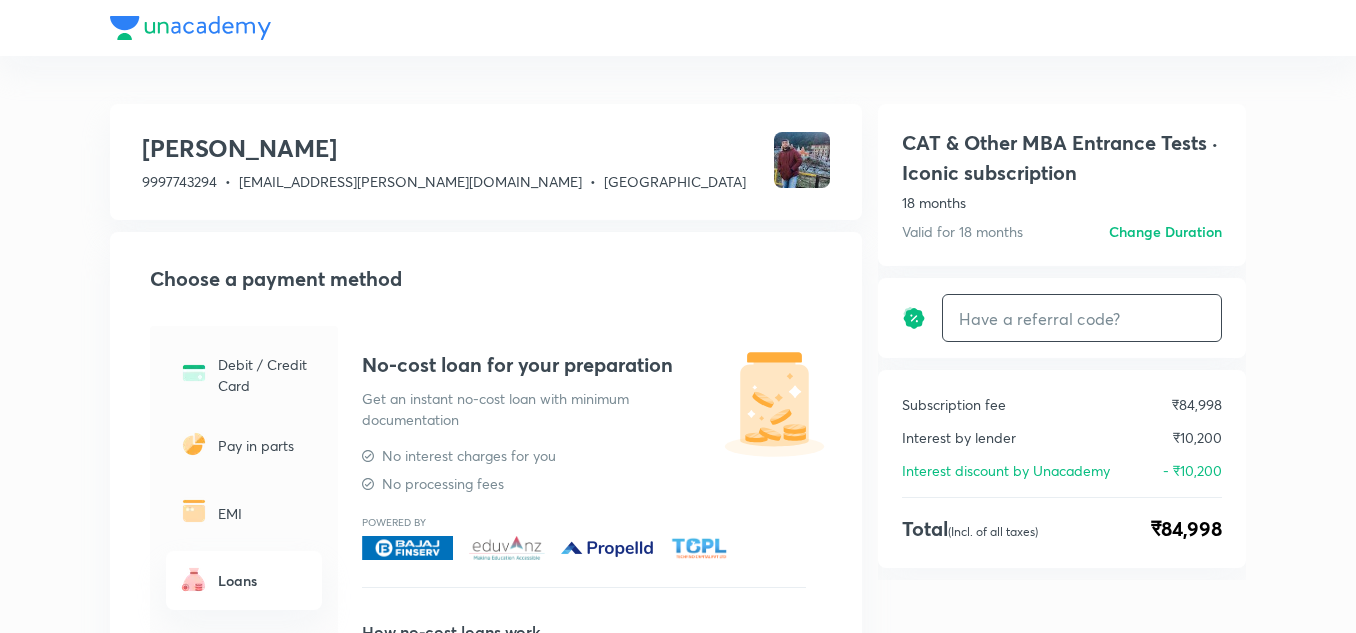 click at bounding box center (1082, 318) 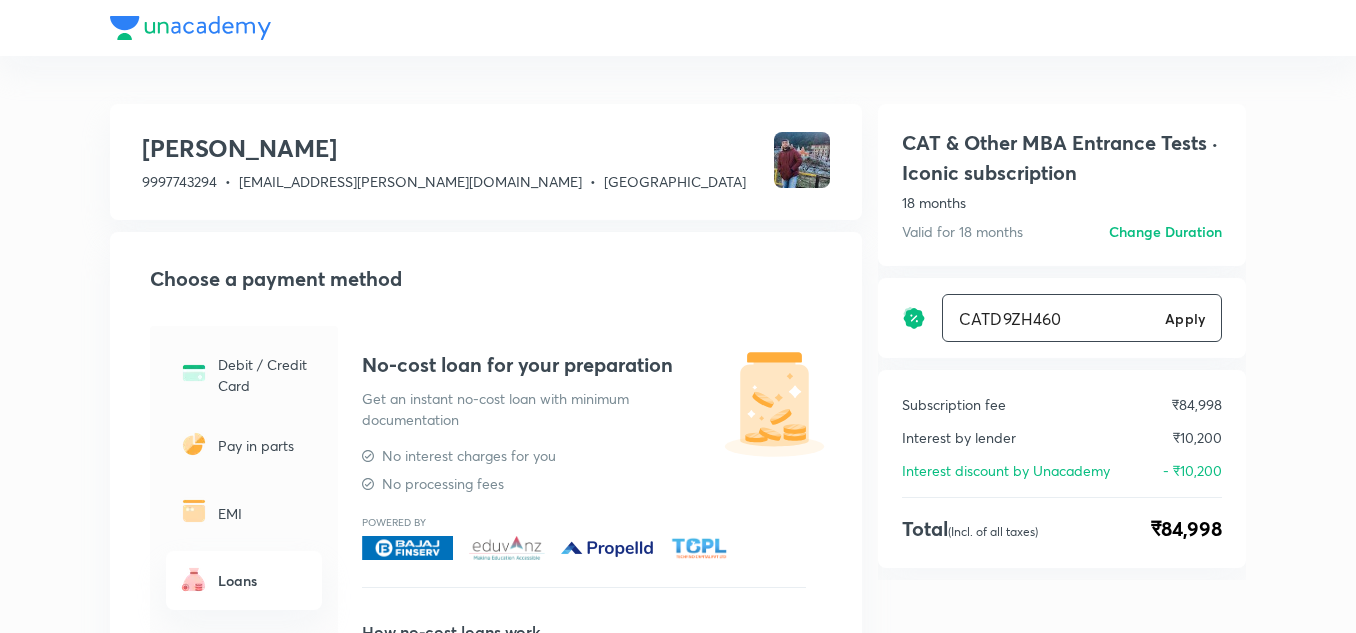 type on "CATD9ZH460" 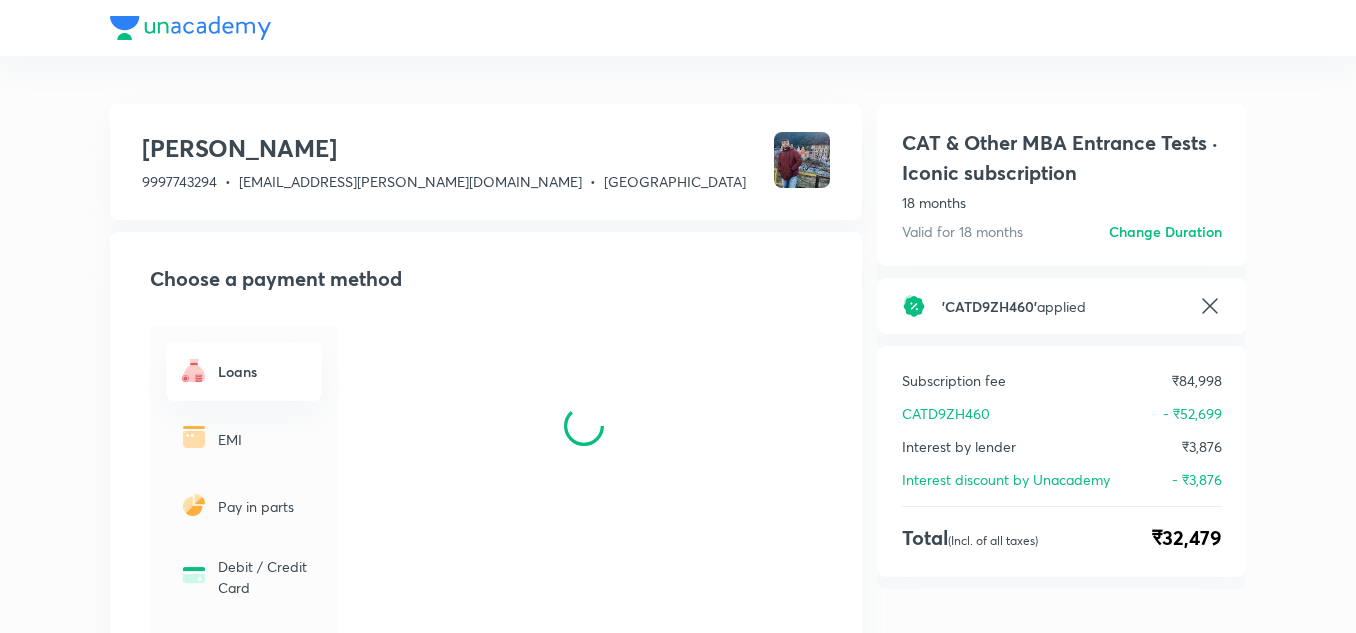 scroll, scrollTop: 0, scrollLeft: 0, axis: both 